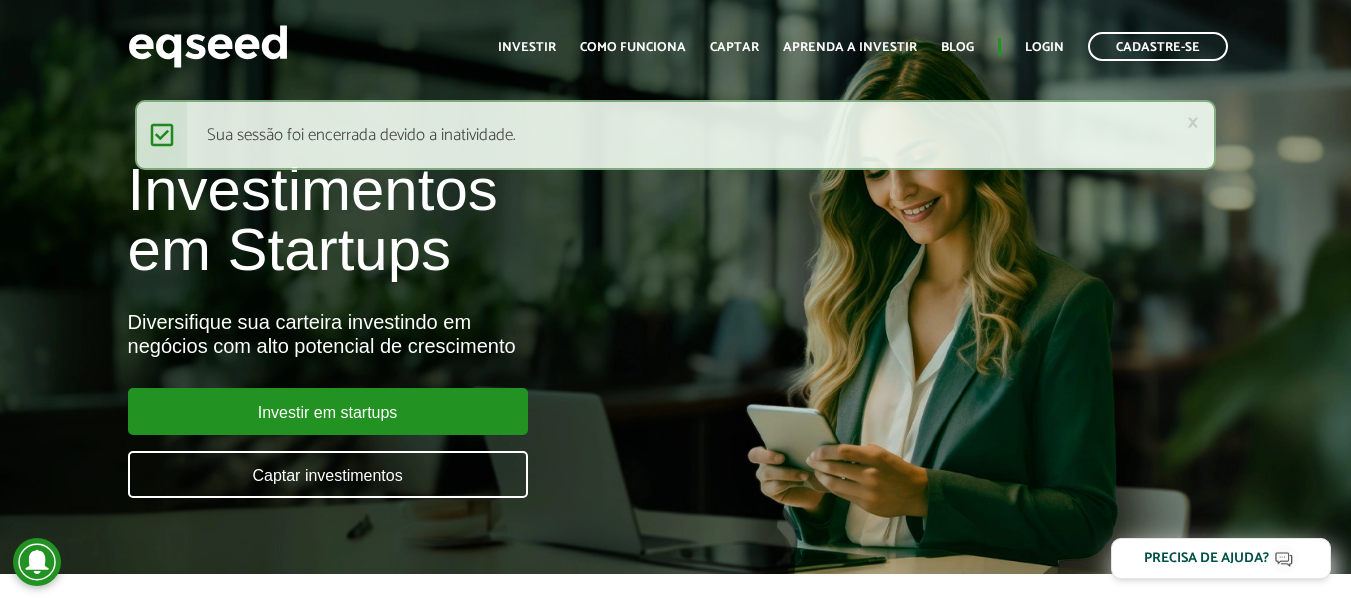 scroll, scrollTop: 0, scrollLeft: 0, axis: both 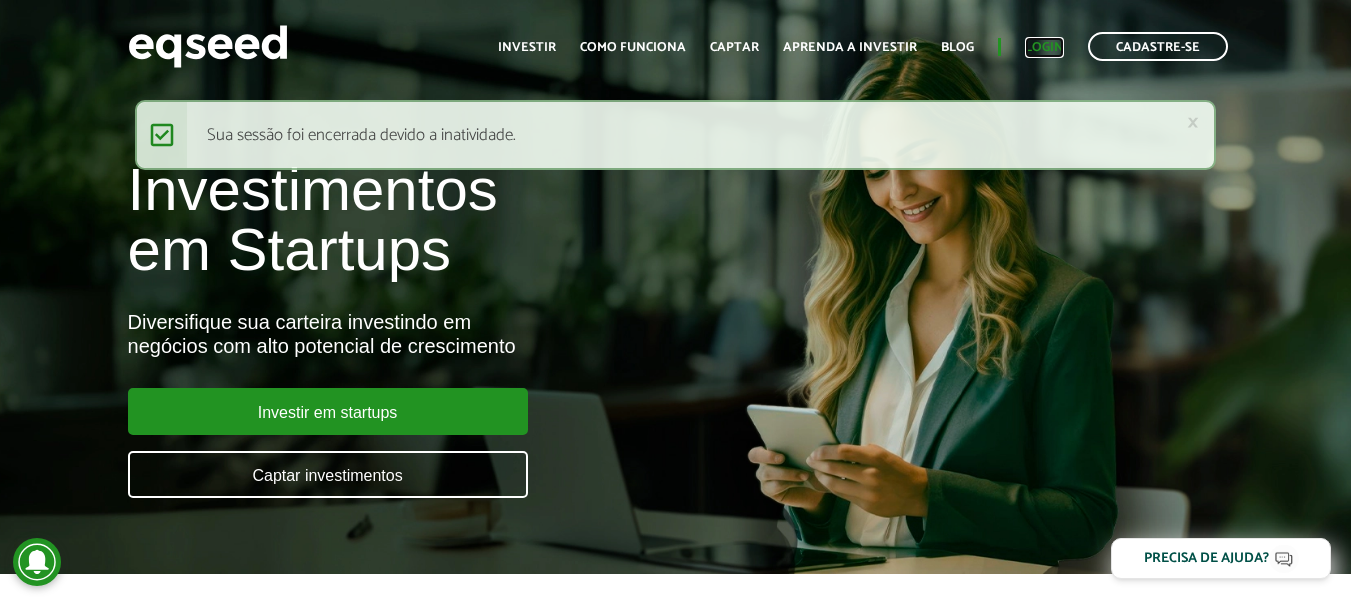 click on "Login" at bounding box center (1044, 47) 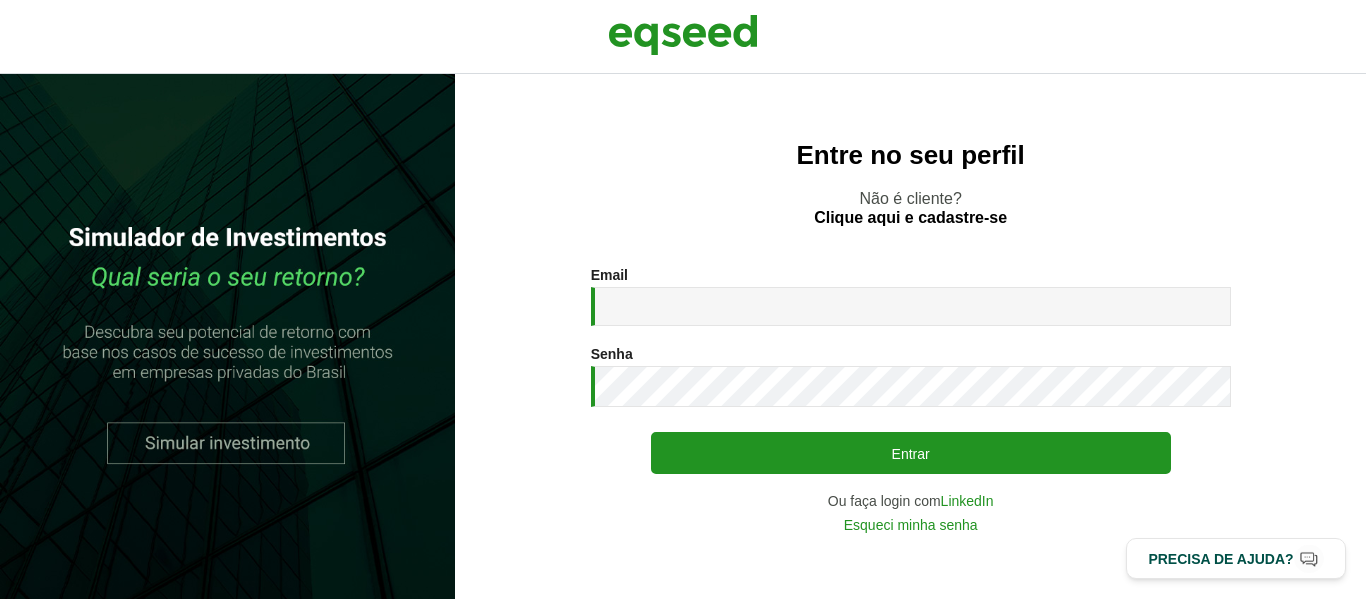 scroll, scrollTop: 0, scrollLeft: 0, axis: both 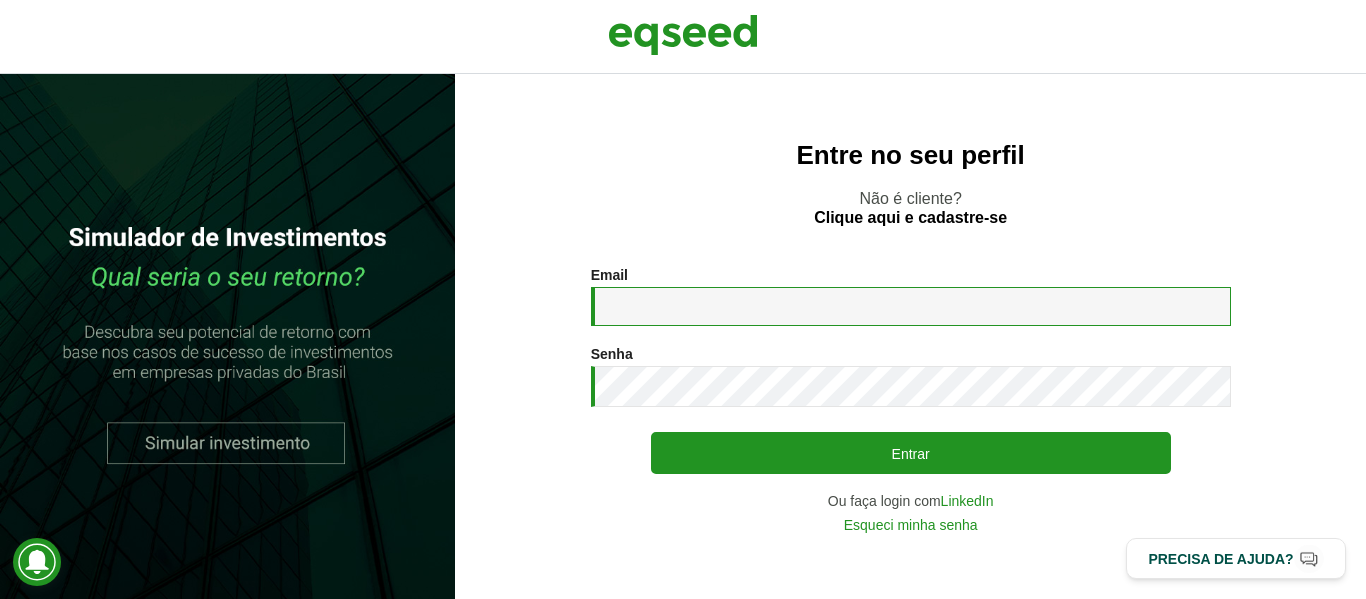 click on "Email  *" at bounding box center [911, 306] 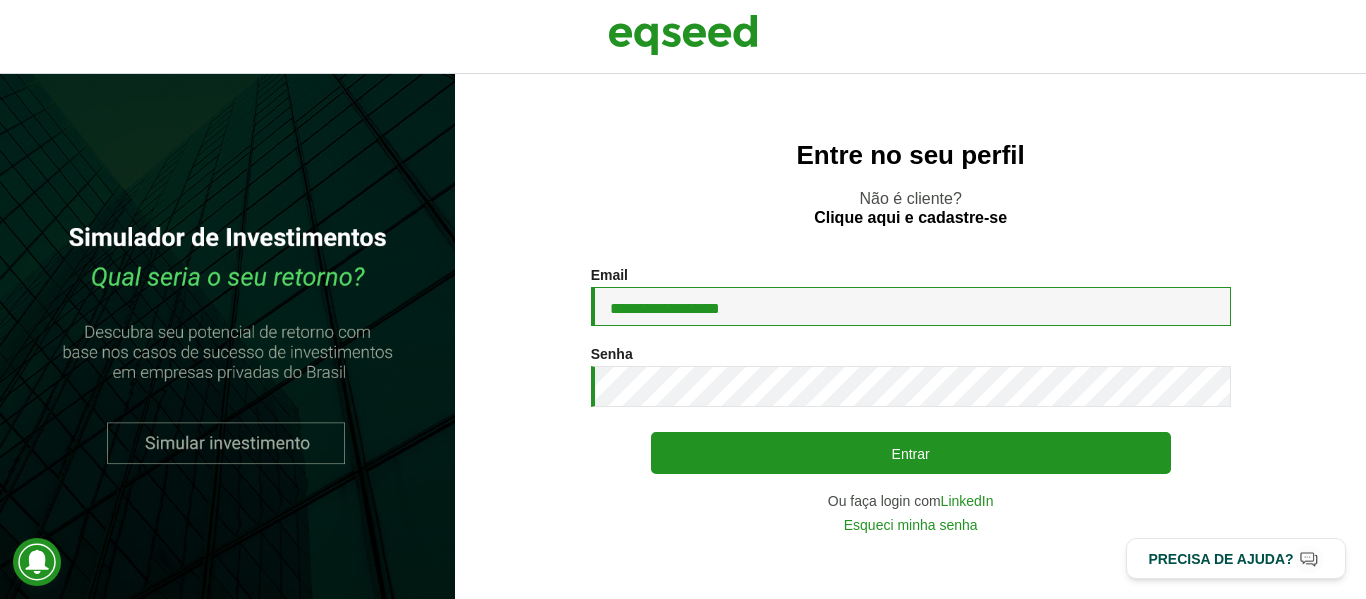 type on "**********" 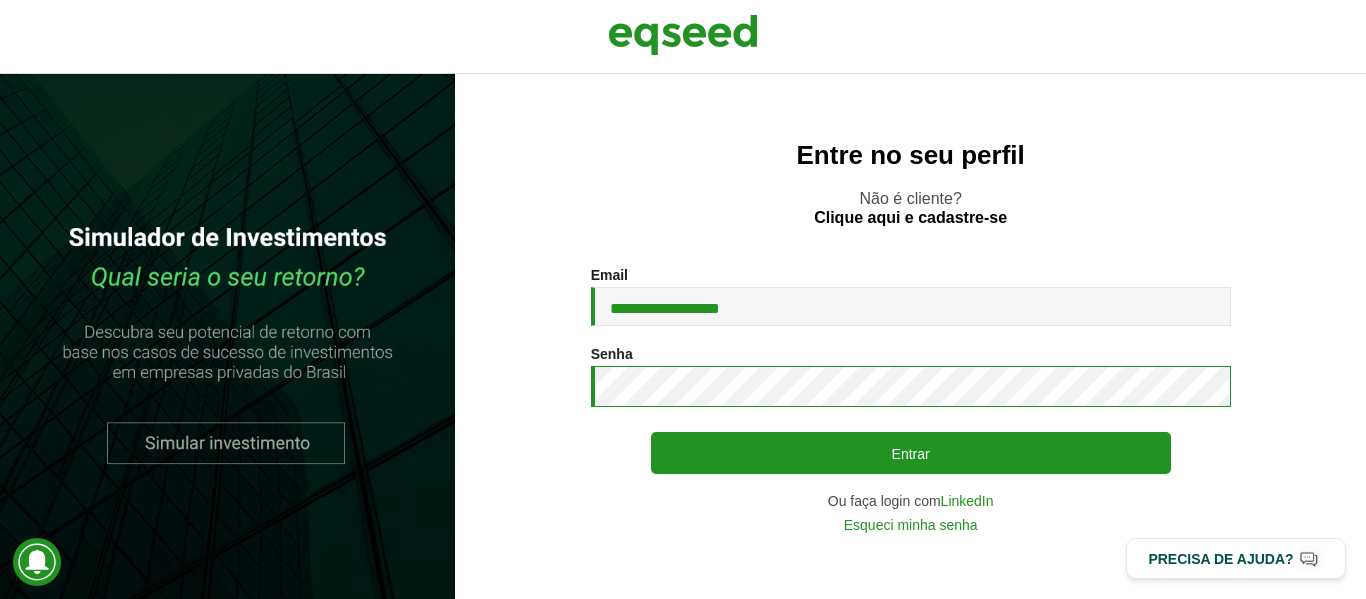 click on "Entrar" at bounding box center [911, 453] 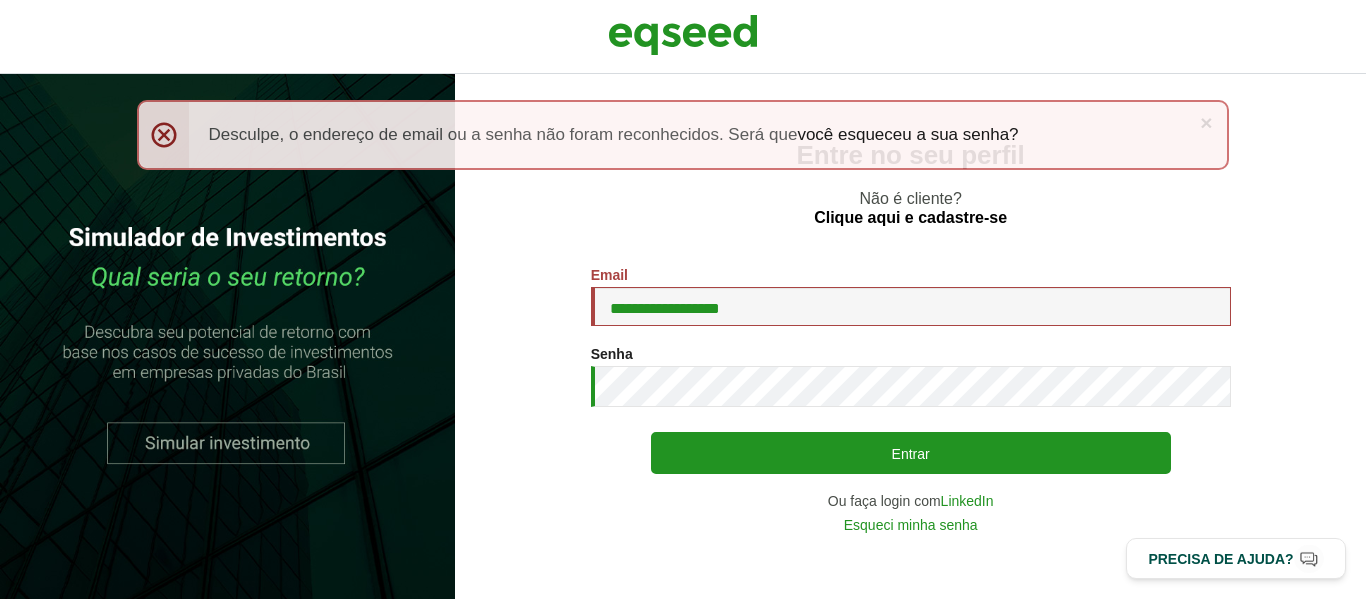 scroll, scrollTop: 0, scrollLeft: 0, axis: both 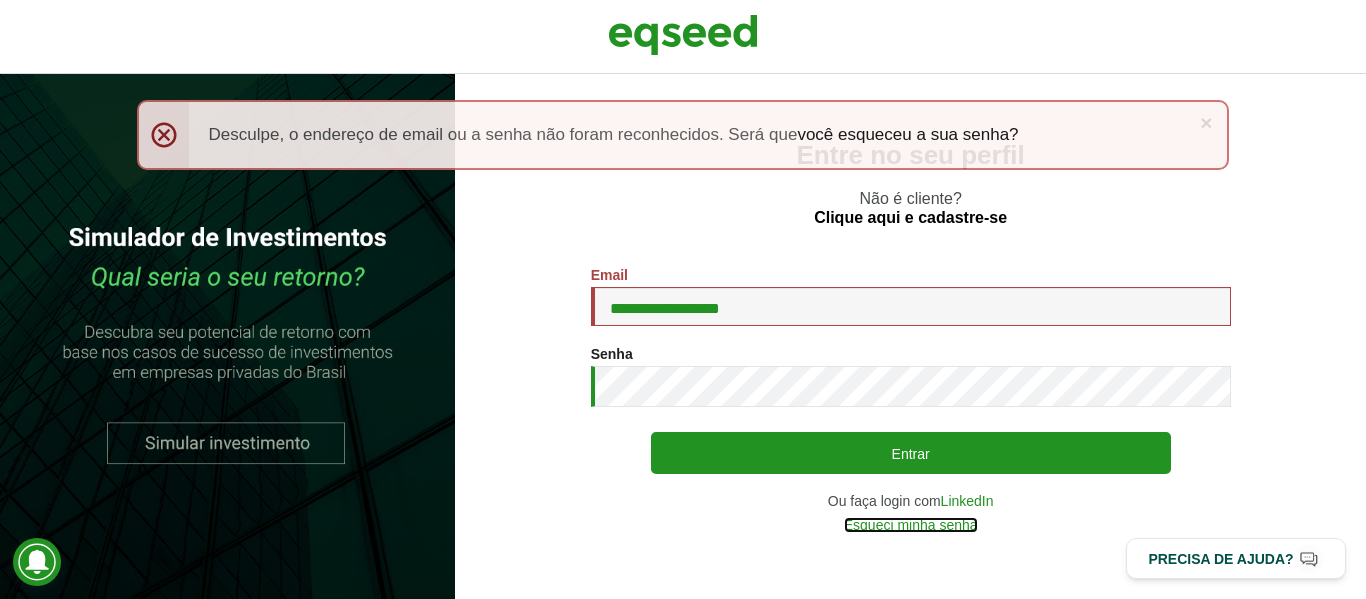 click on "Esqueci minha senha" at bounding box center [911, 525] 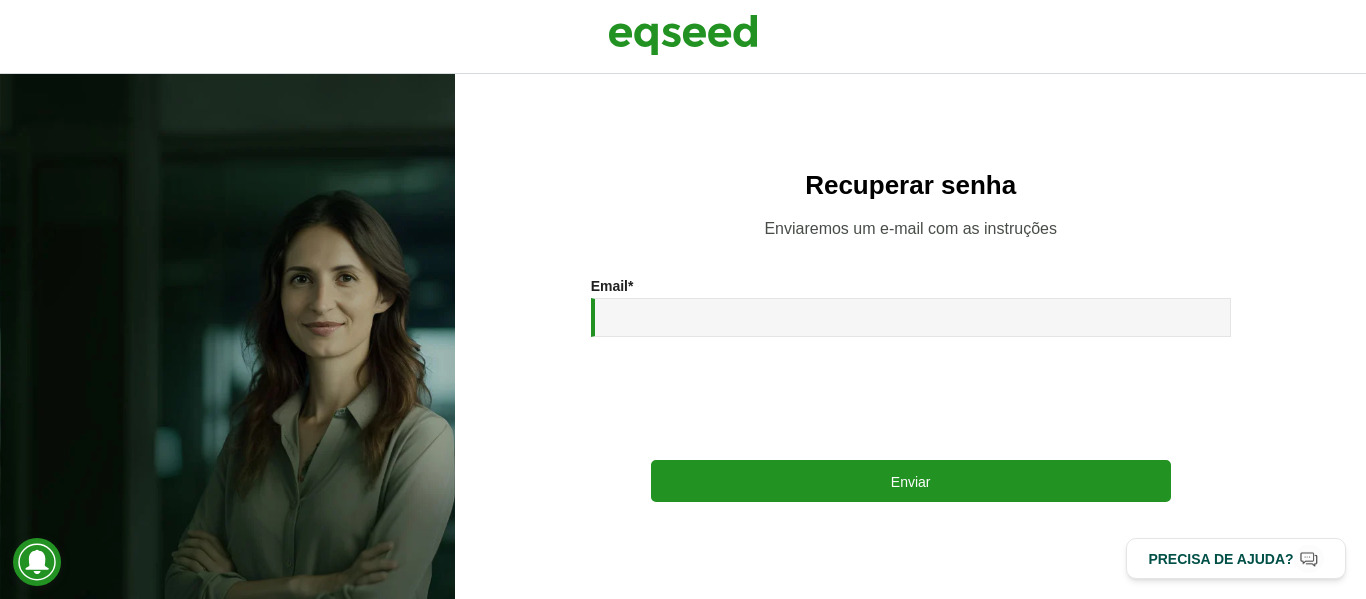 scroll, scrollTop: 0, scrollLeft: 0, axis: both 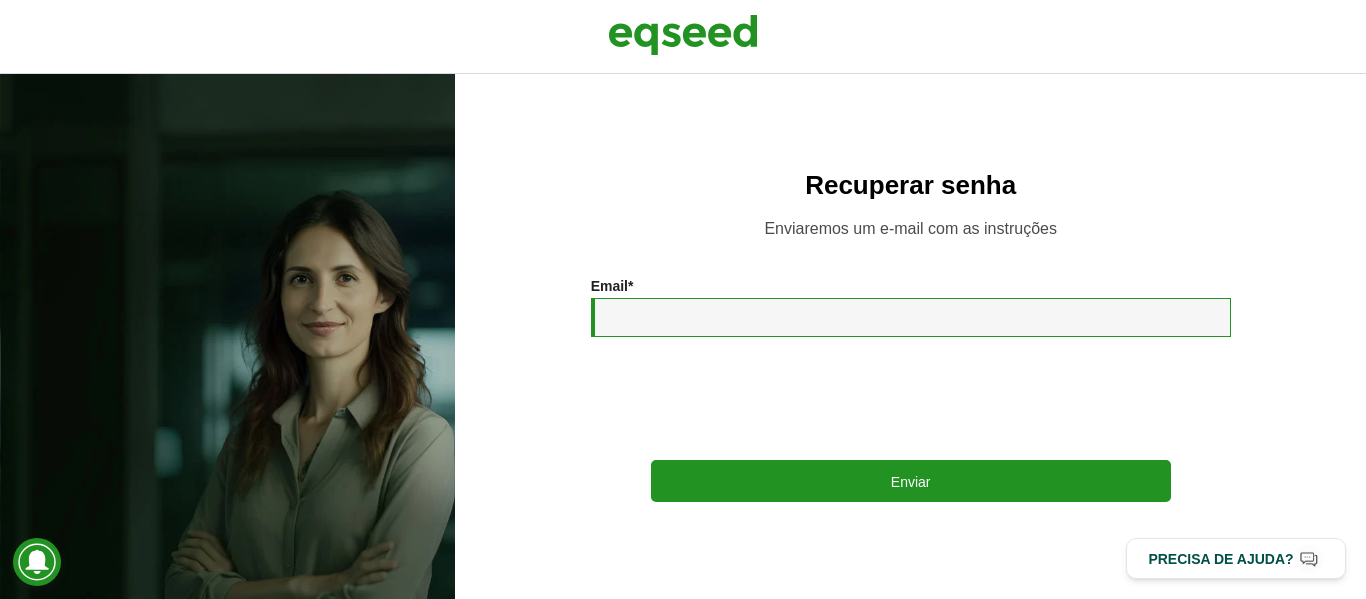 click on "Email  *" at bounding box center (911, 317) 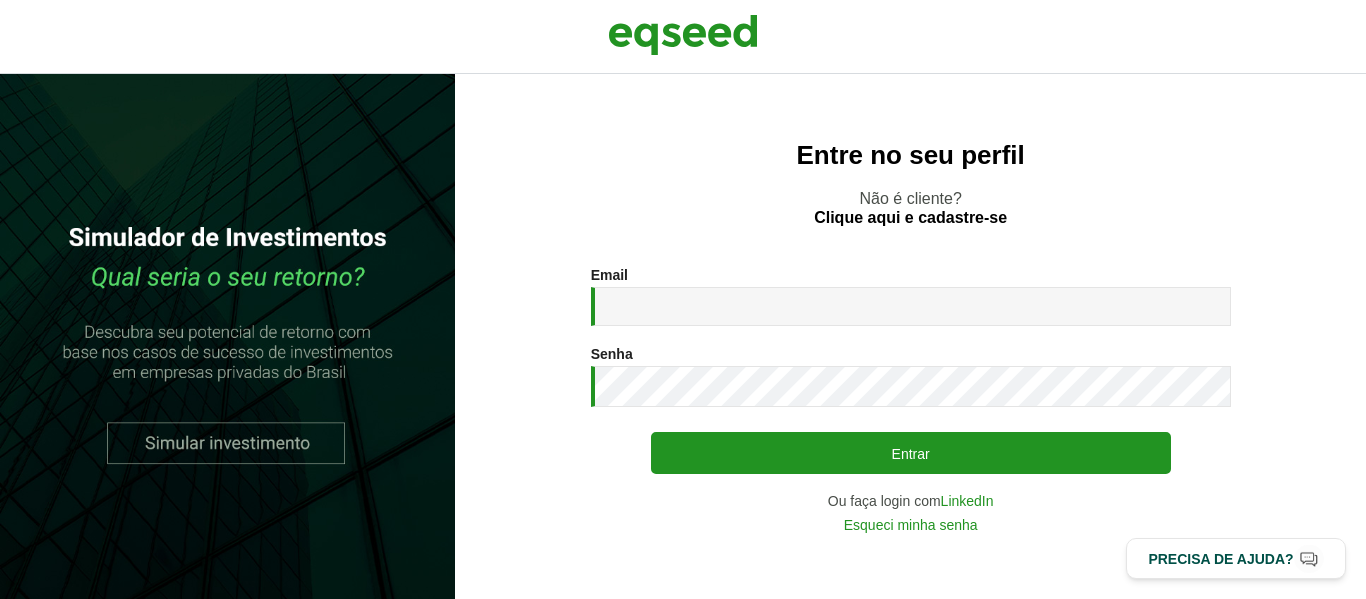 scroll, scrollTop: 0, scrollLeft: 0, axis: both 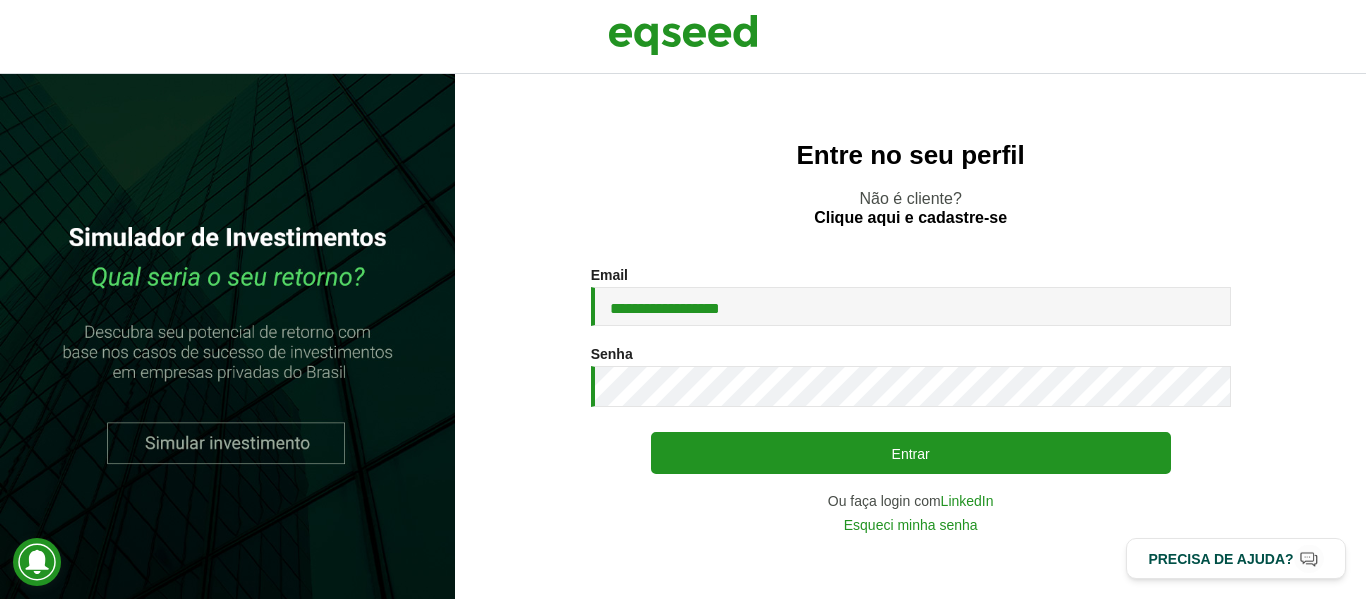 type on "**********" 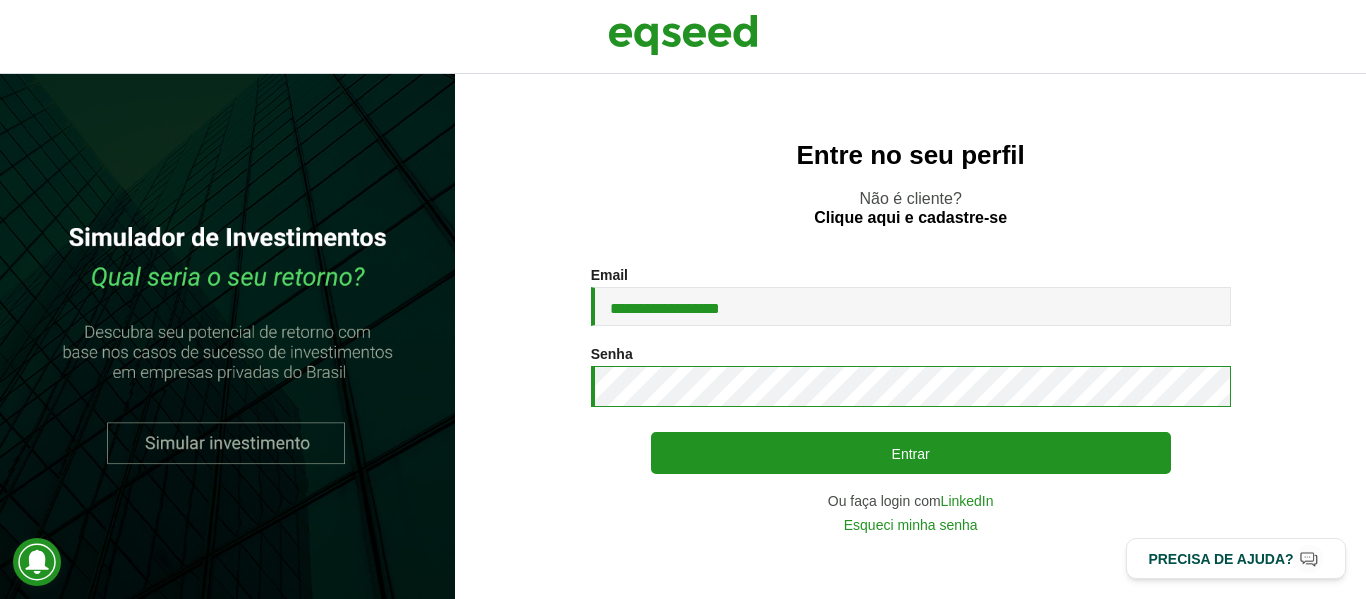 click on "Entrar" at bounding box center (911, 453) 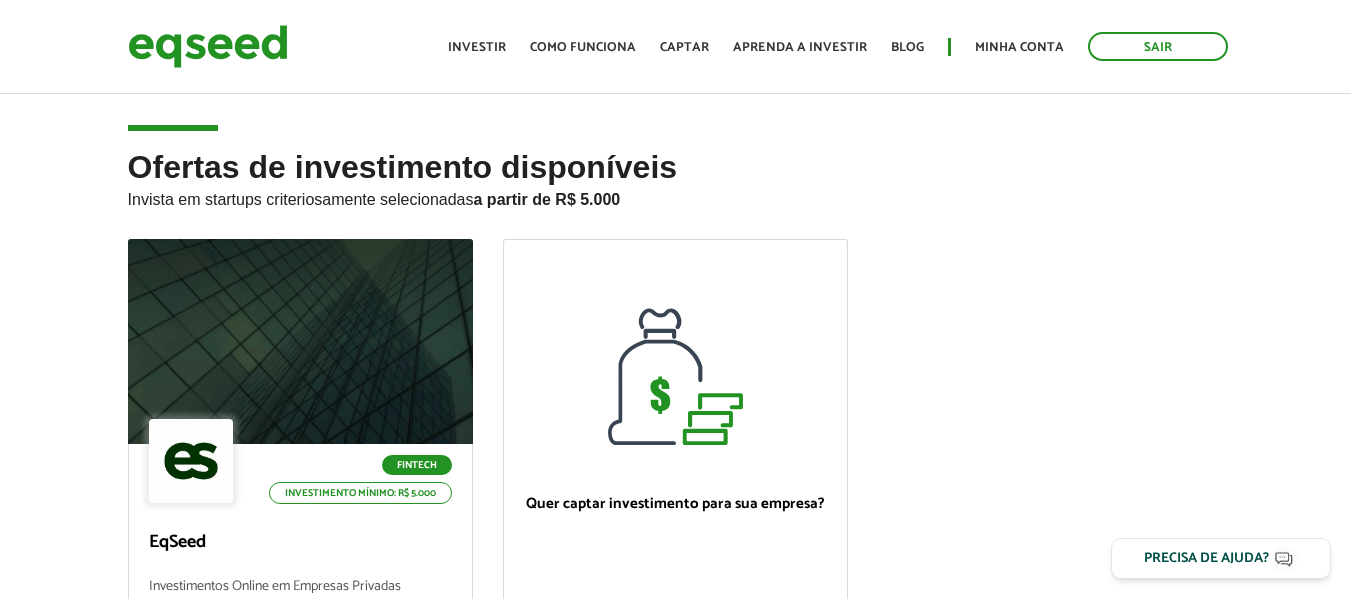 scroll, scrollTop: 0, scrollLeft: 0, axis: both 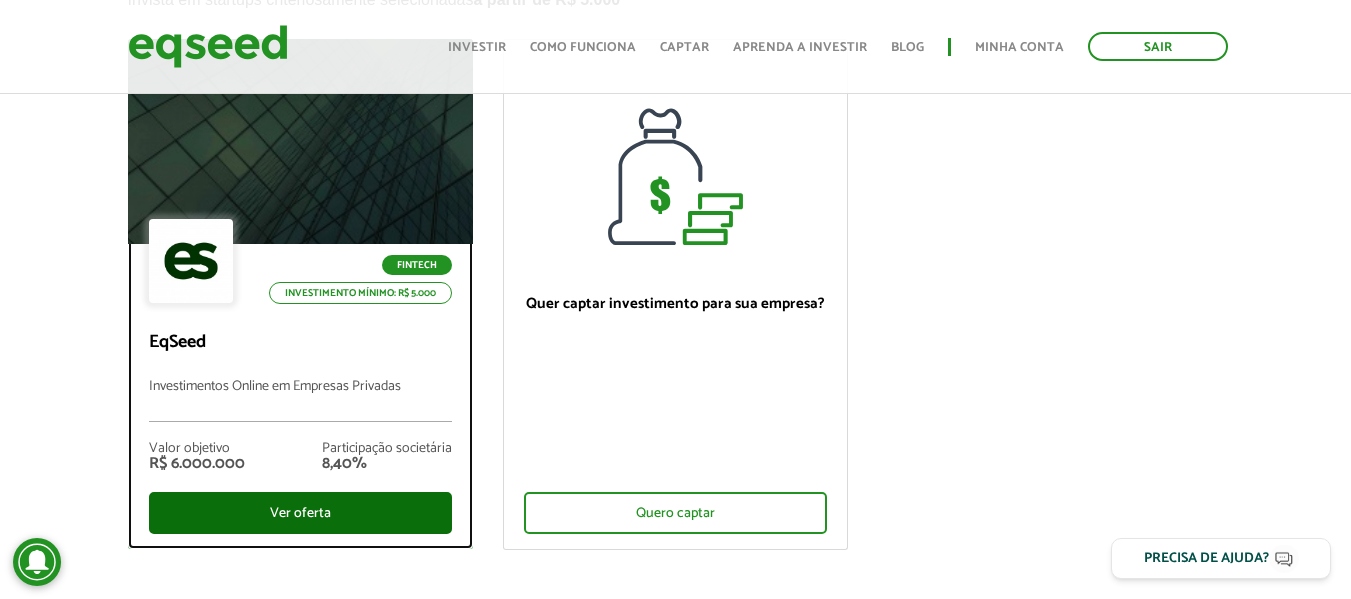click on "Ver oferta" at bounding box center [300, 513] 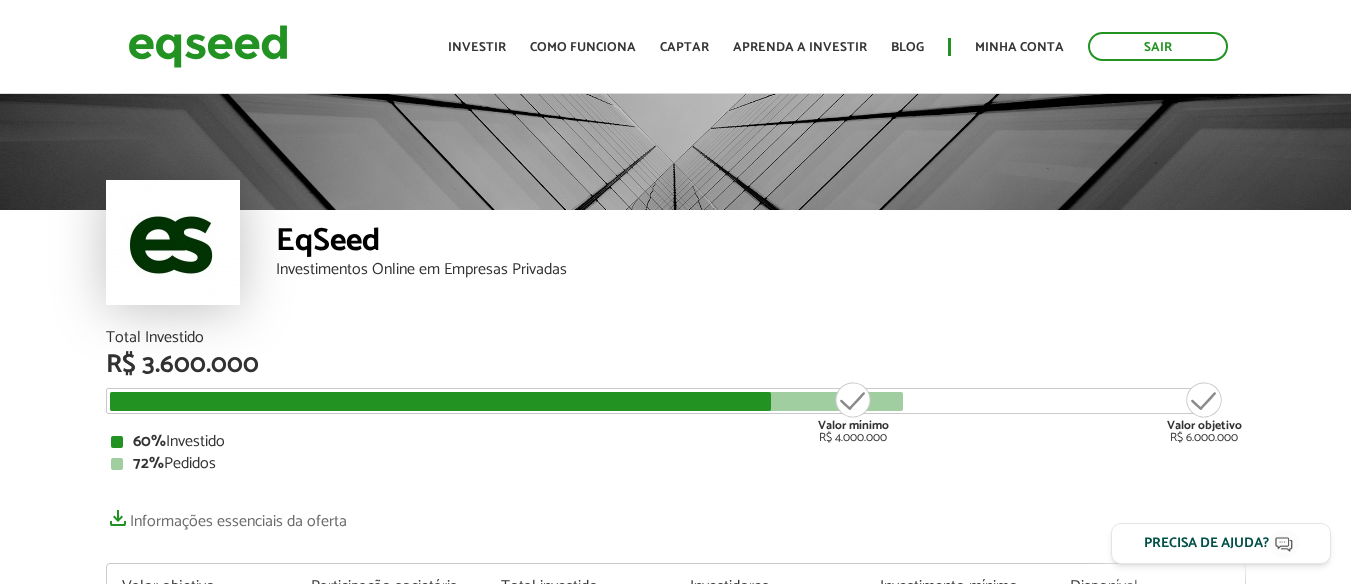 scroll, scrollTop: 0, scrollLeft: 0, axis: both 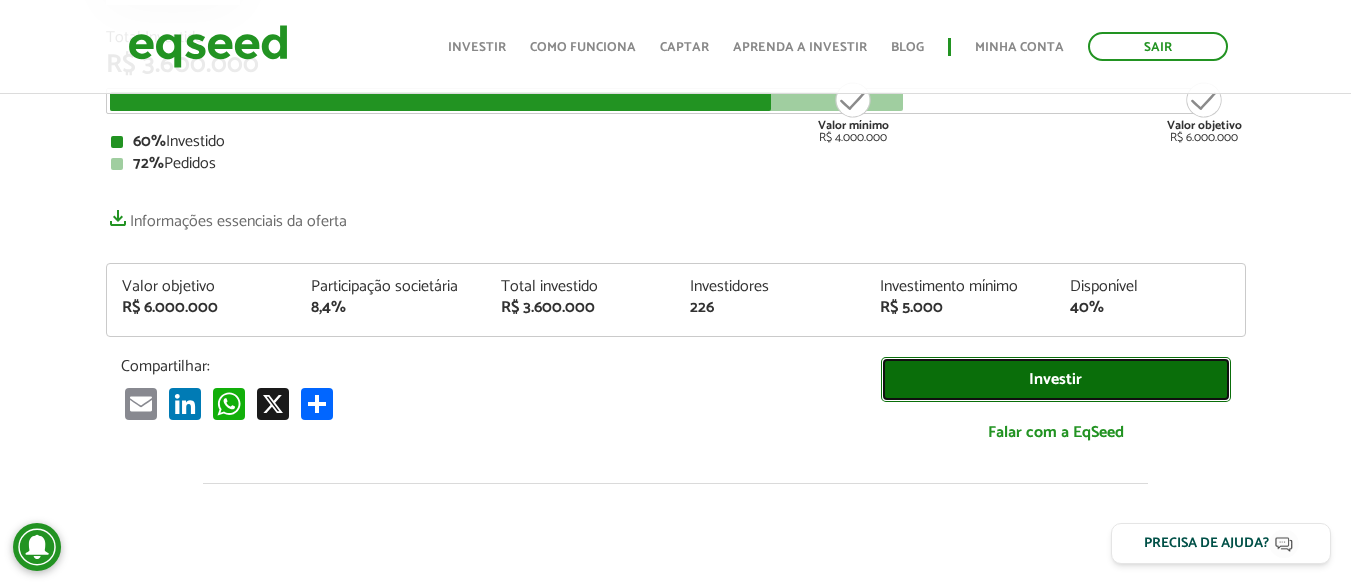 click on "Investir" at bounding box center (1056, 379) 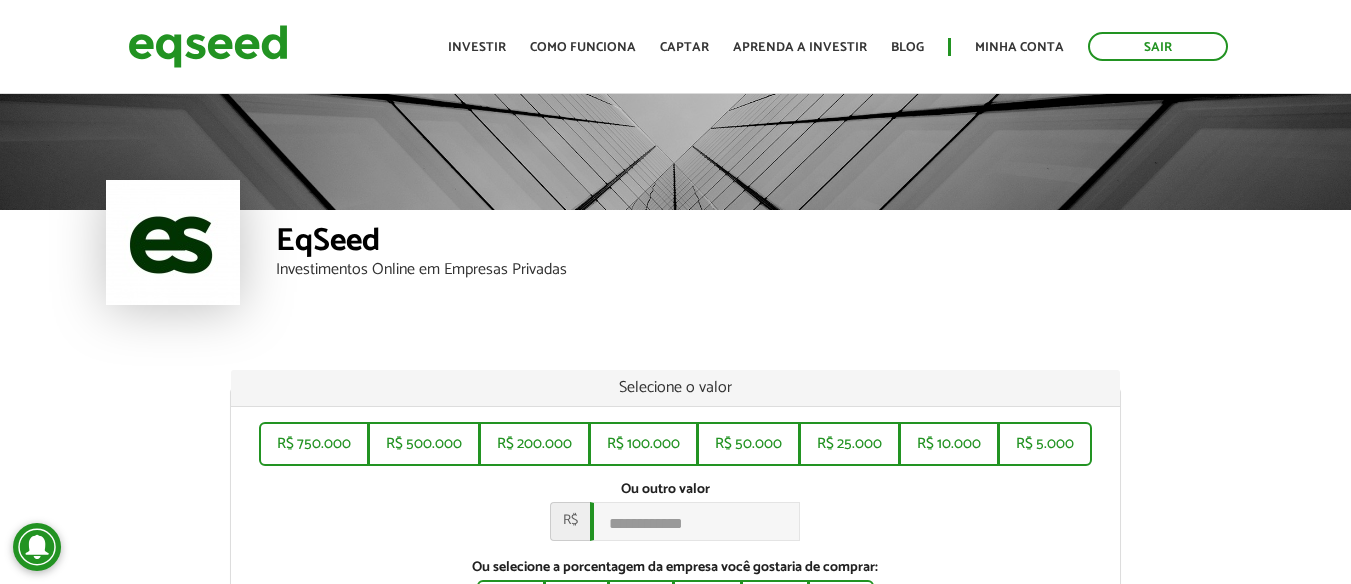 scroll, scrollTop: 0, scrollLeft: 0, axis: both 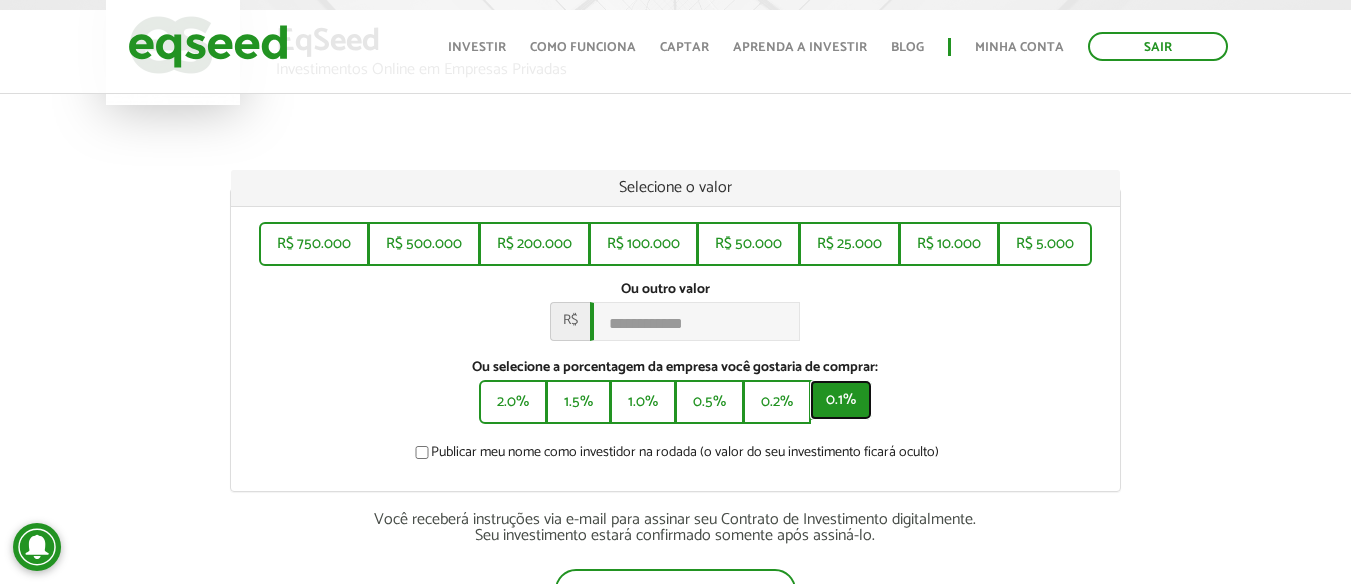 click on "0.1%" at bounding box center (841, 400) 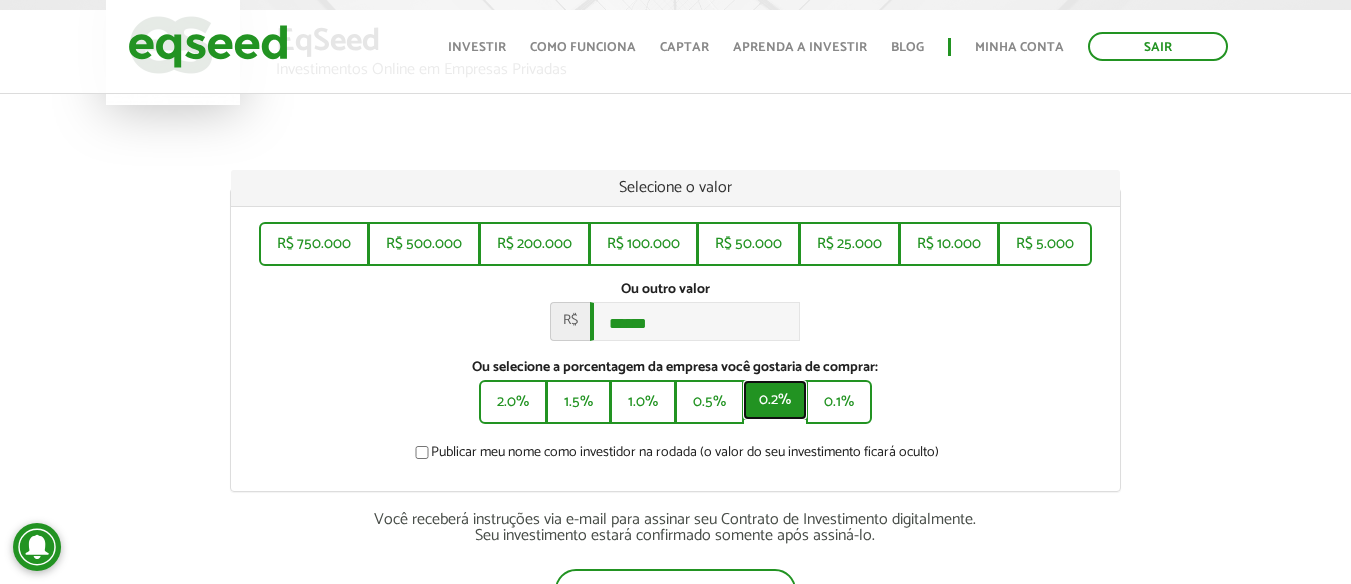 click on "0.2%" at bounding box center [775, 400] 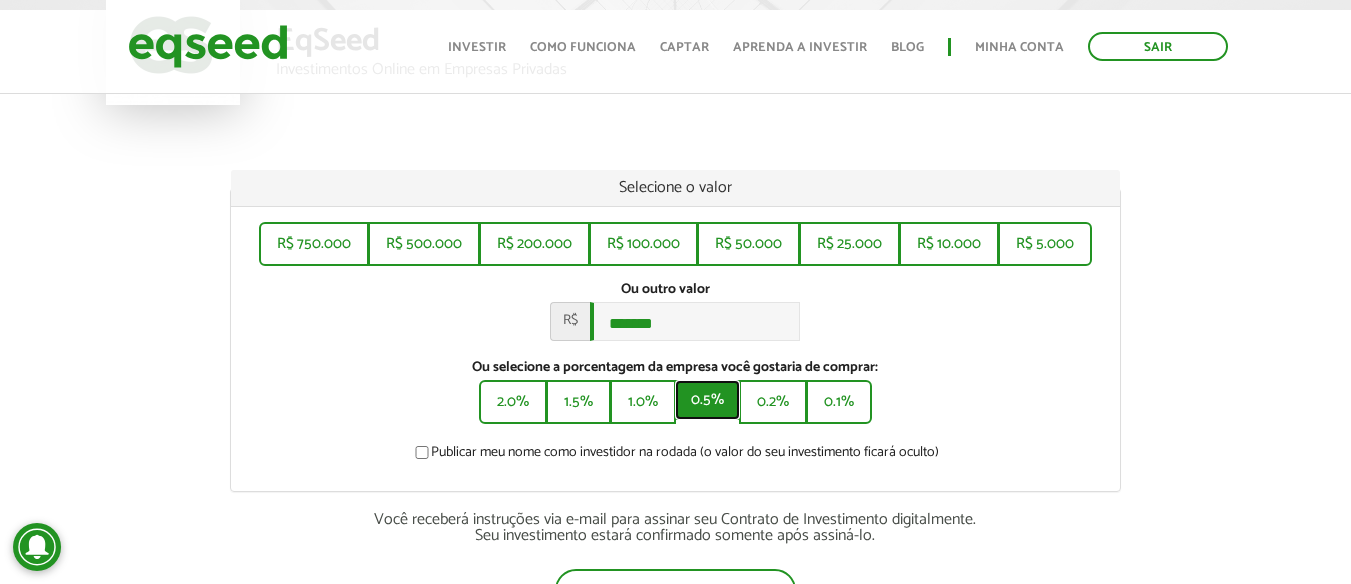 click on "0.5%" at bounding box center [707, 400] 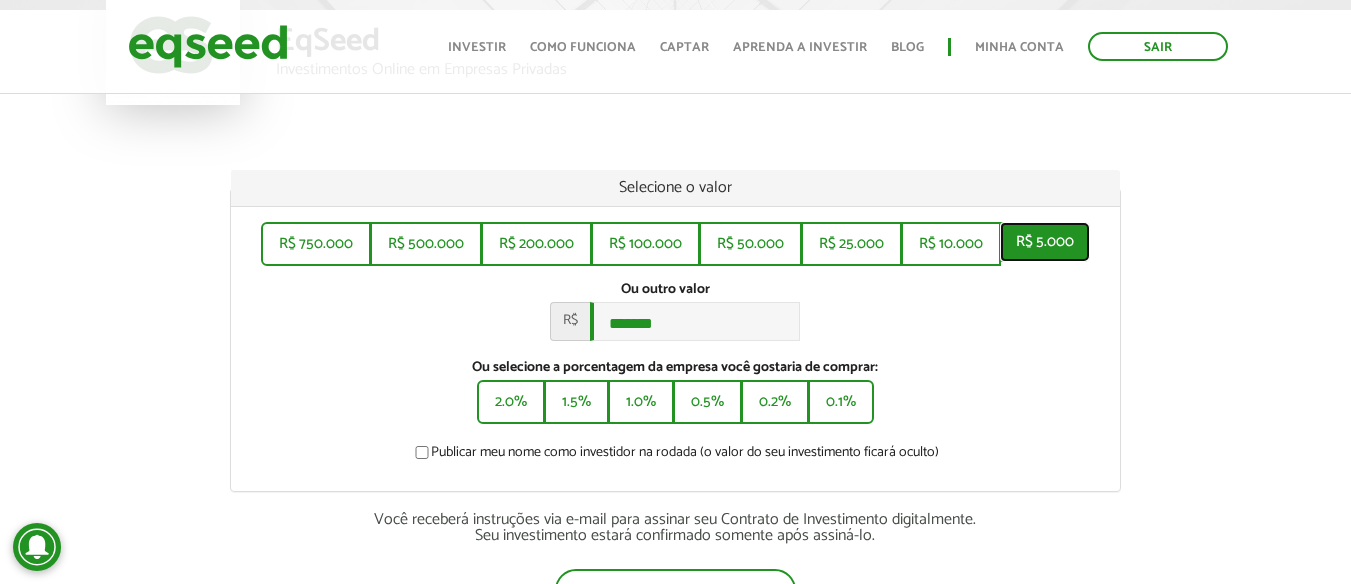 click on "R$ 5.000" at bounding box center (1045, 242) 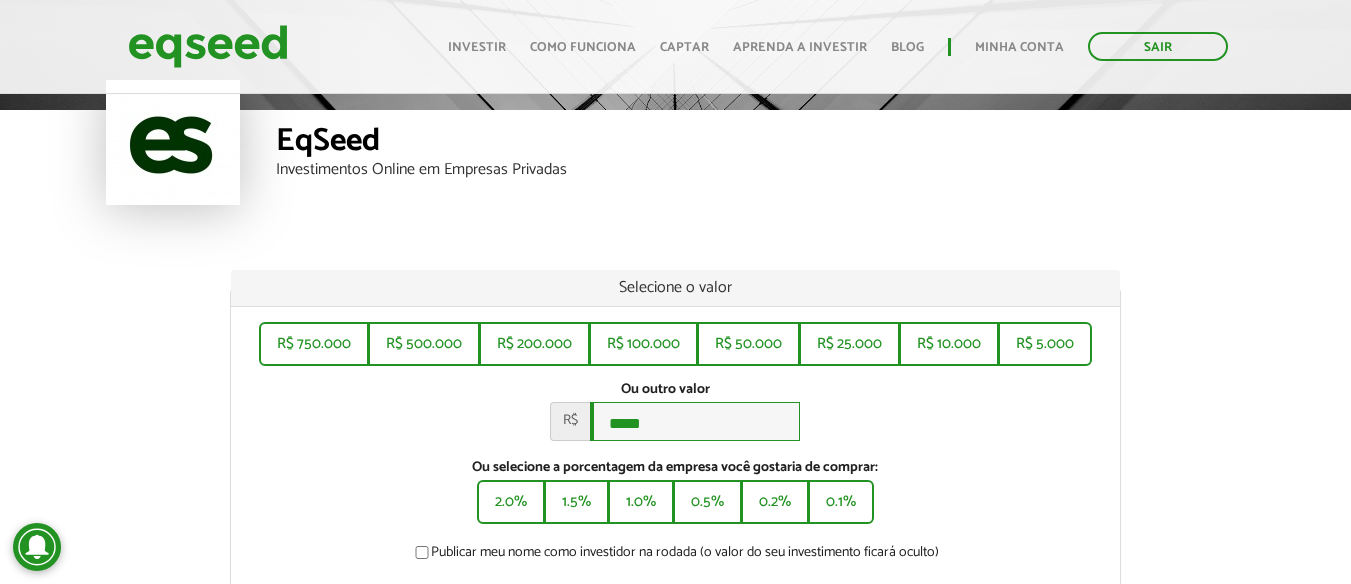 scroll, scrollTop: 0, scrollLeft: 0, axis: both 